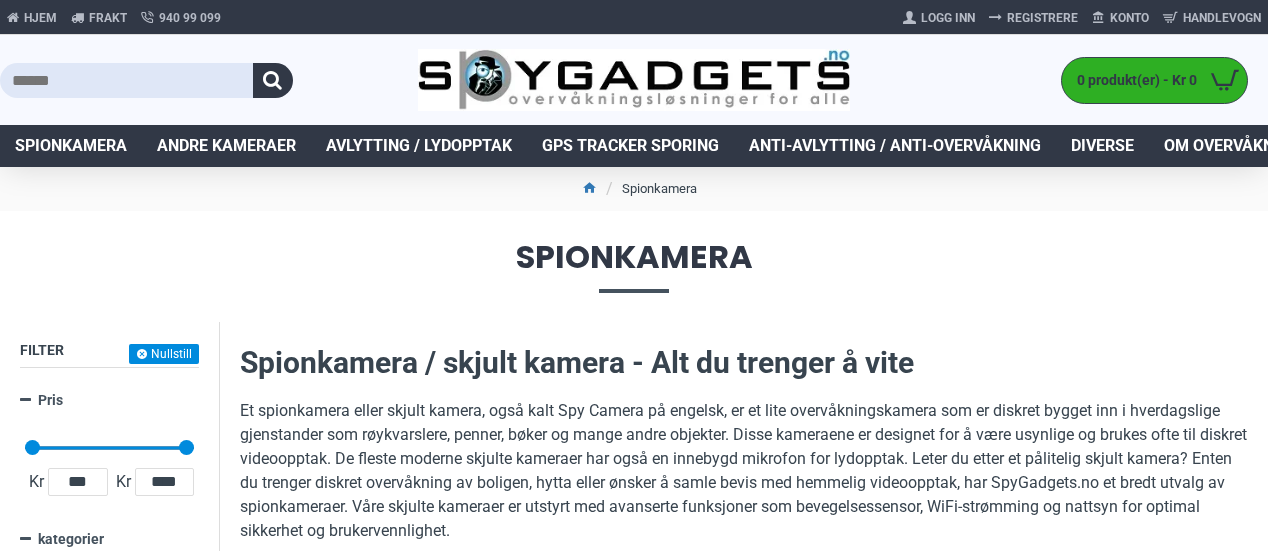 scroll, scrollTop: 0, scrollLeft: 0, axis: both 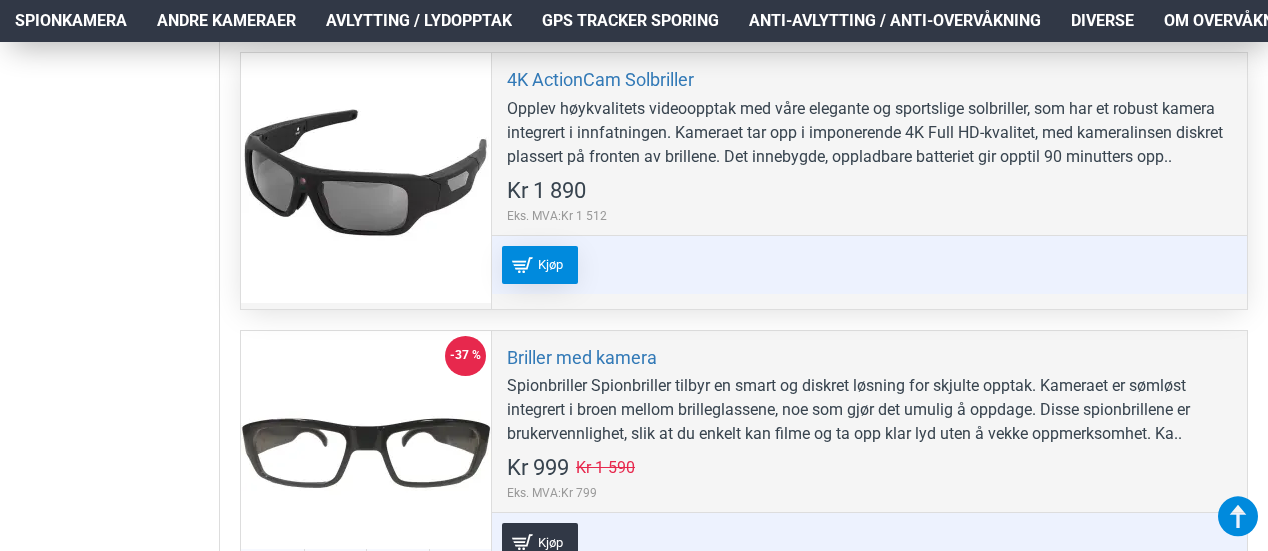 click on "Kjøp" at bounding box center (550, 264) 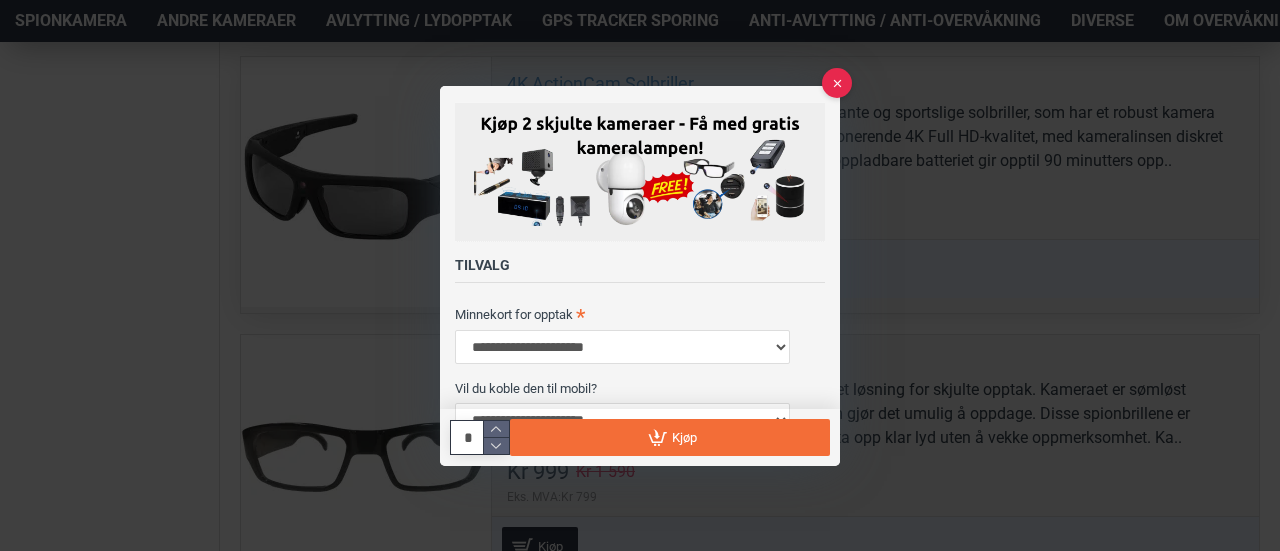 scroll, scrollTop: 0, scrollLeft: 0, axis: both 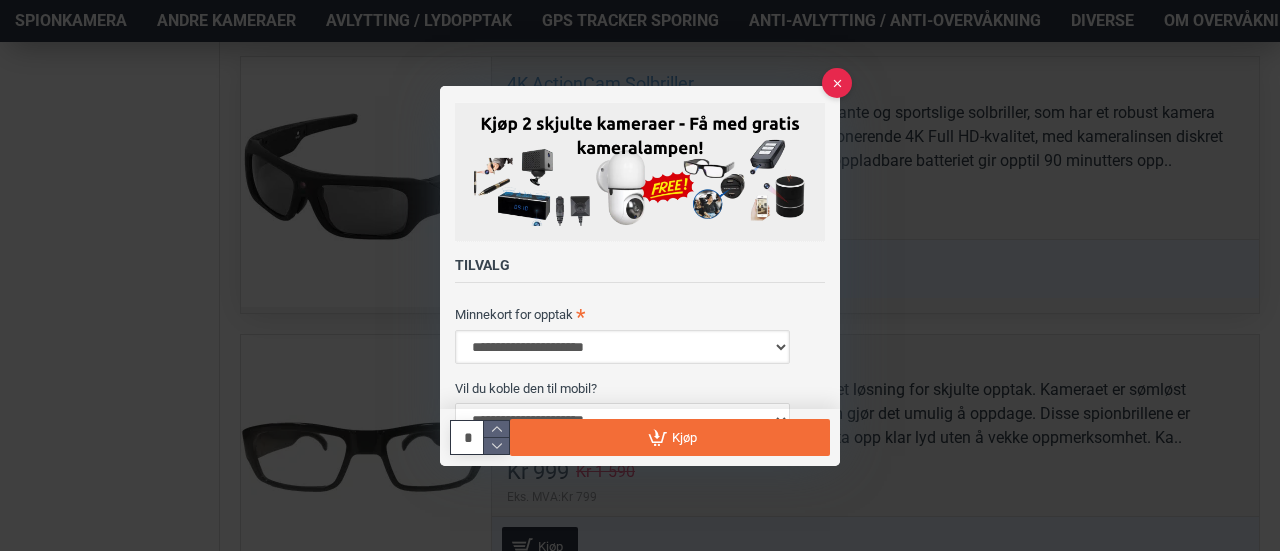 click on "**********" at bounding box center [622, 346] 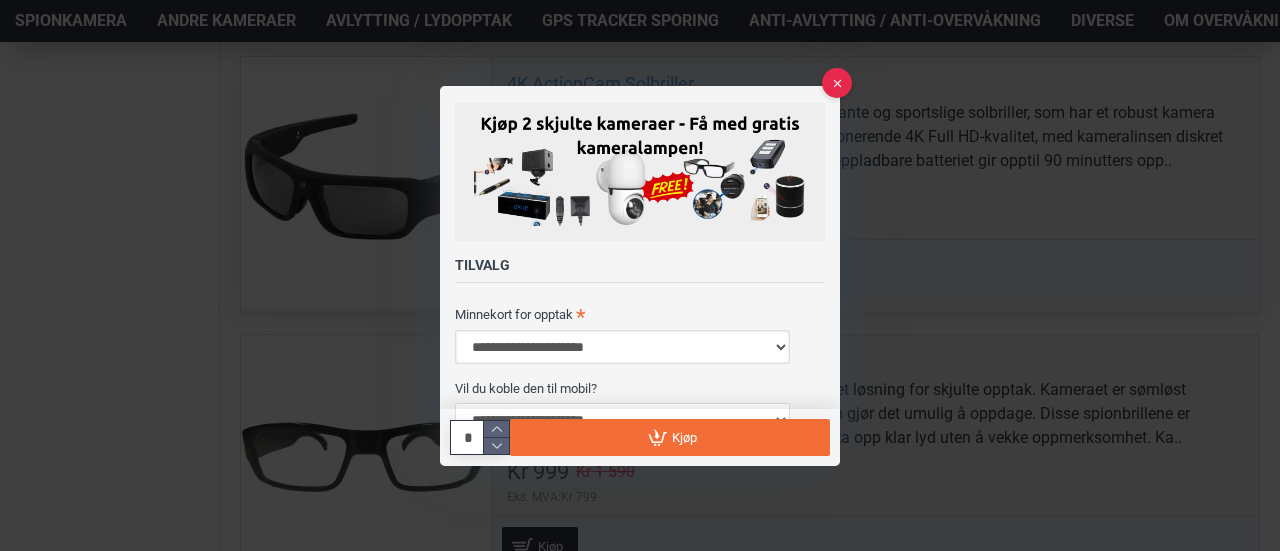 select on "***" 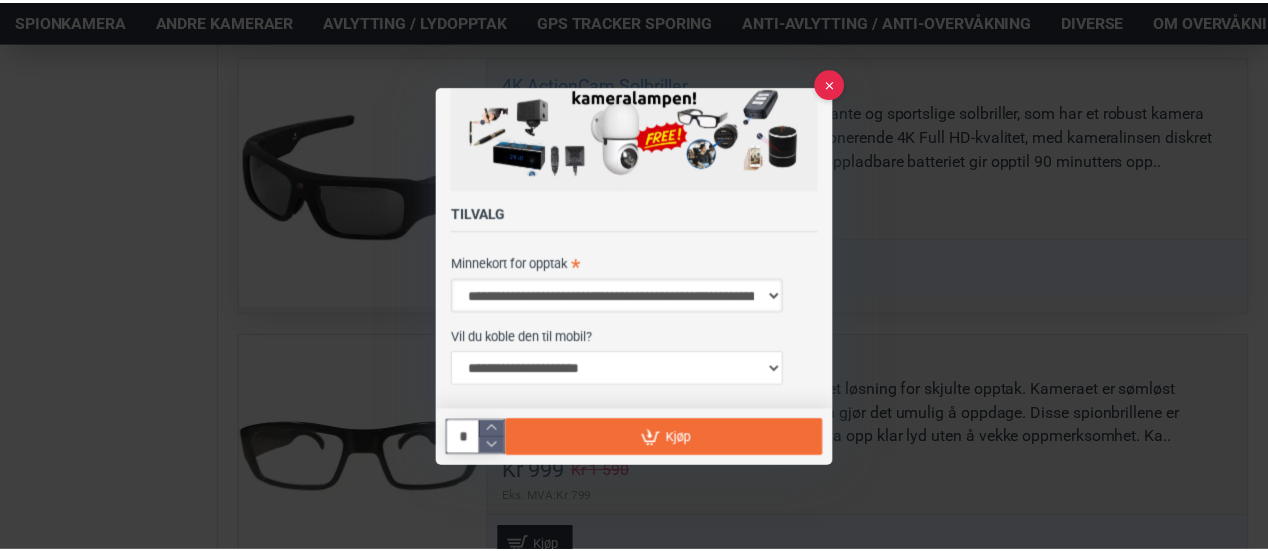 scroll, scrollTop: 64, scrollLeft: 0, axis: vertical 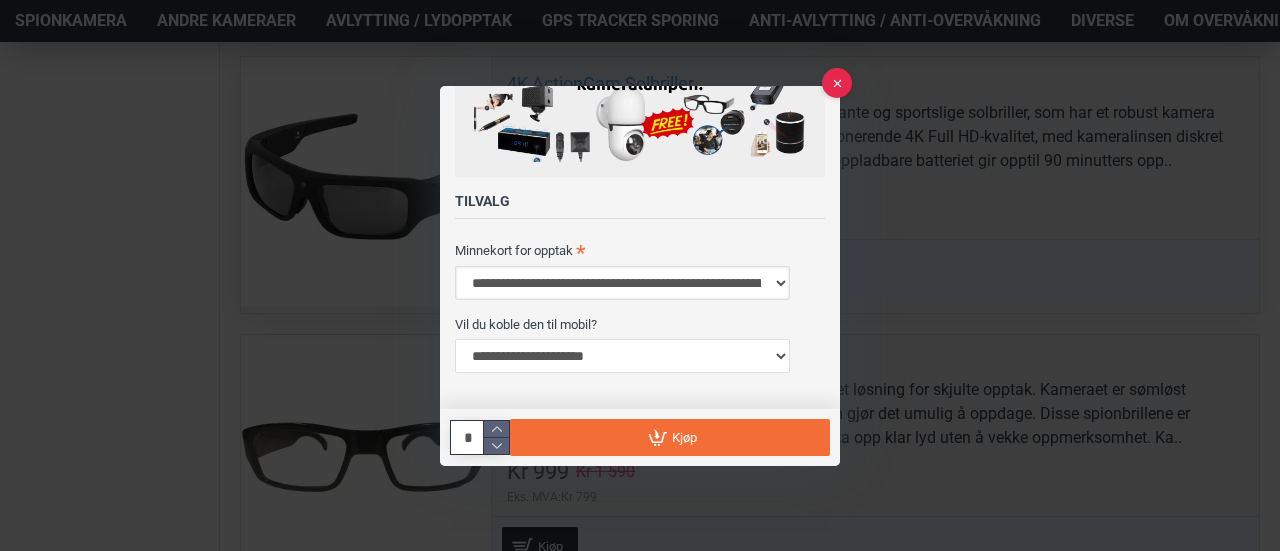 drag, startPoint x: 833, startPoint y: 373, endPoint x: 1280, endPoint y: 517, distance: 469.6222 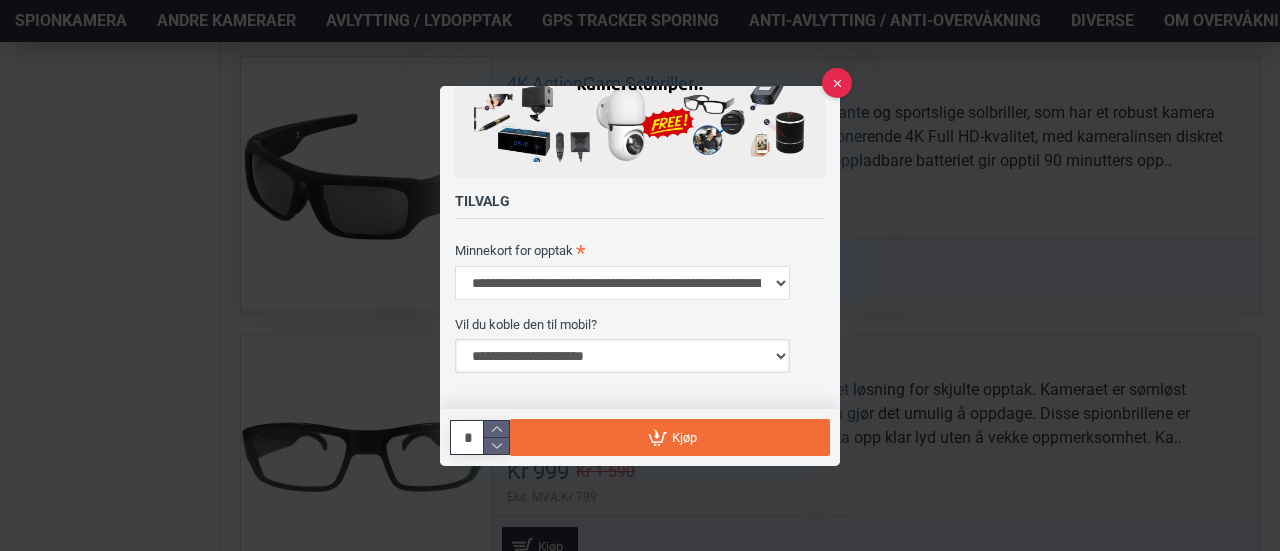 click on "**********" at bounding box center (622, 355) 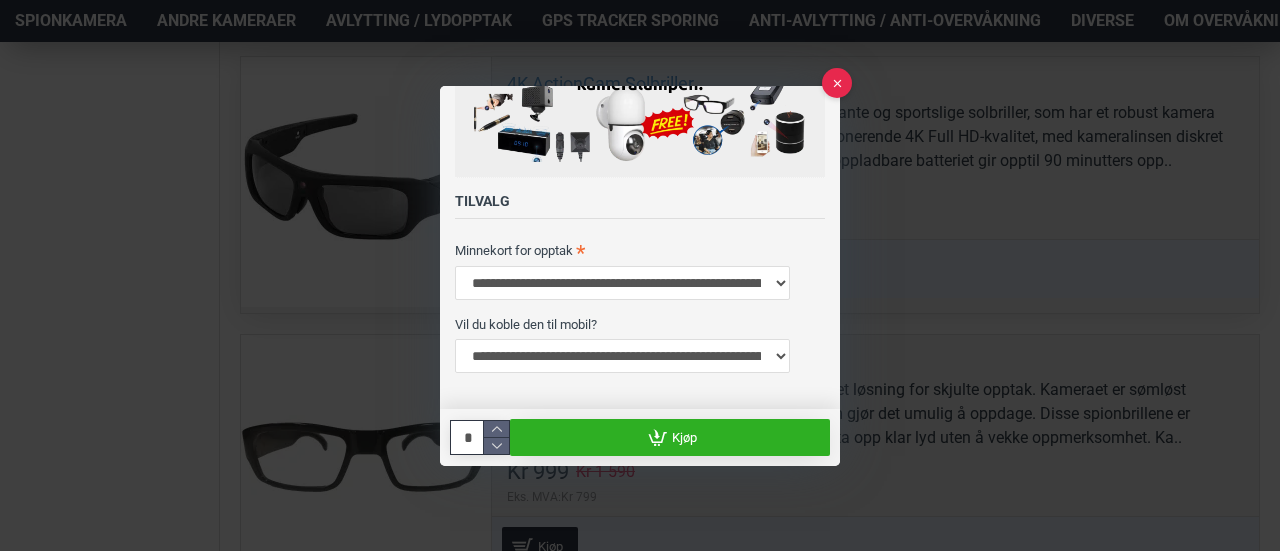 click on "Kjøp" at bounding box center (684, 436) 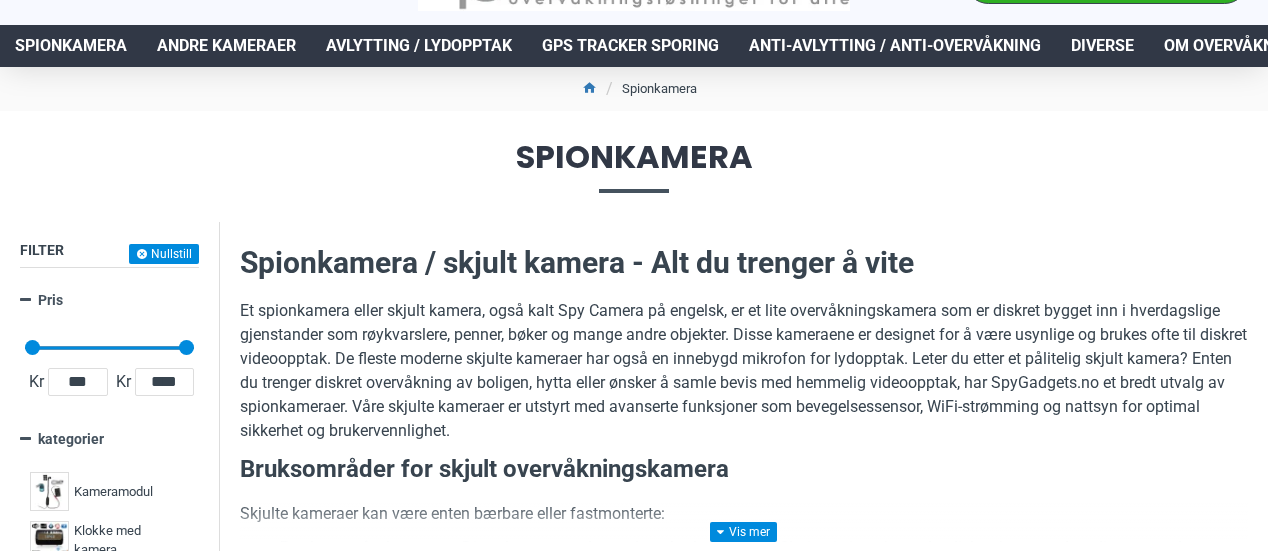 scroll, scrollTop: 0, scrollLeft: 0, axis: both 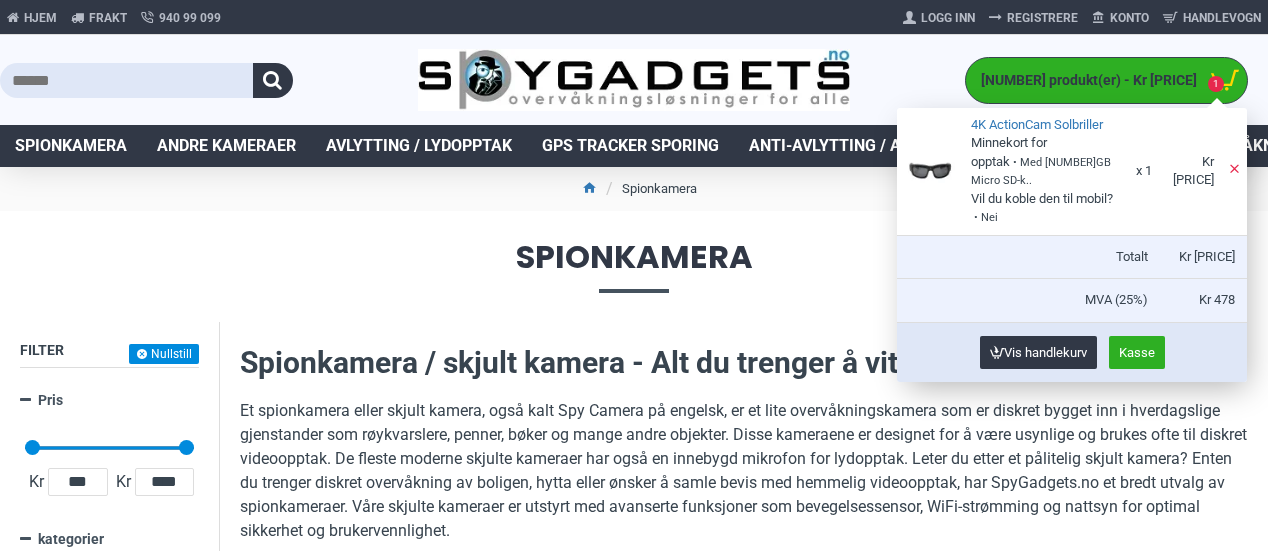 click on "[NUMBER] produkt(er) - Kr [PRICE]" at bounding box center [1084, 80] 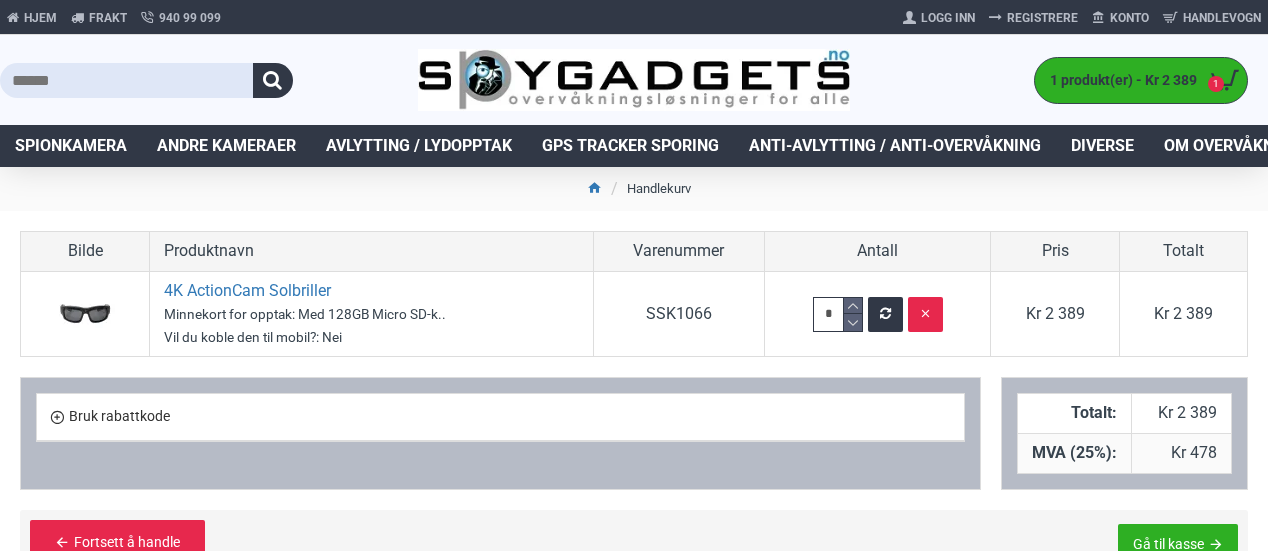 scroll, scrollTop: 0, scrollLeft: 0, axis: both 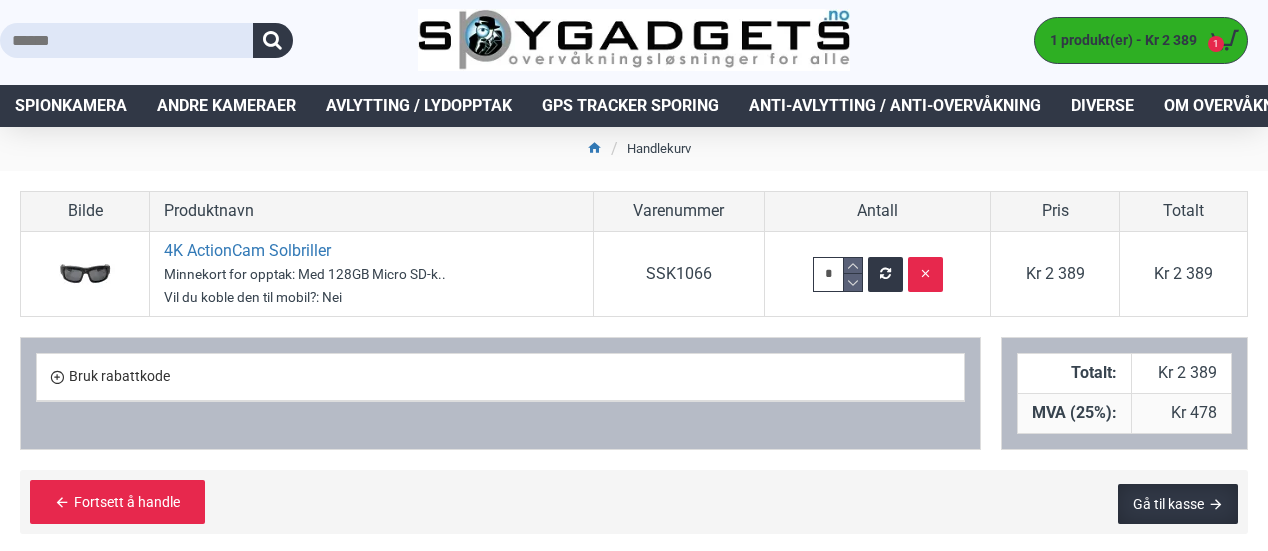 click on "Gå til kasse" at bounding box center [1178, 504] 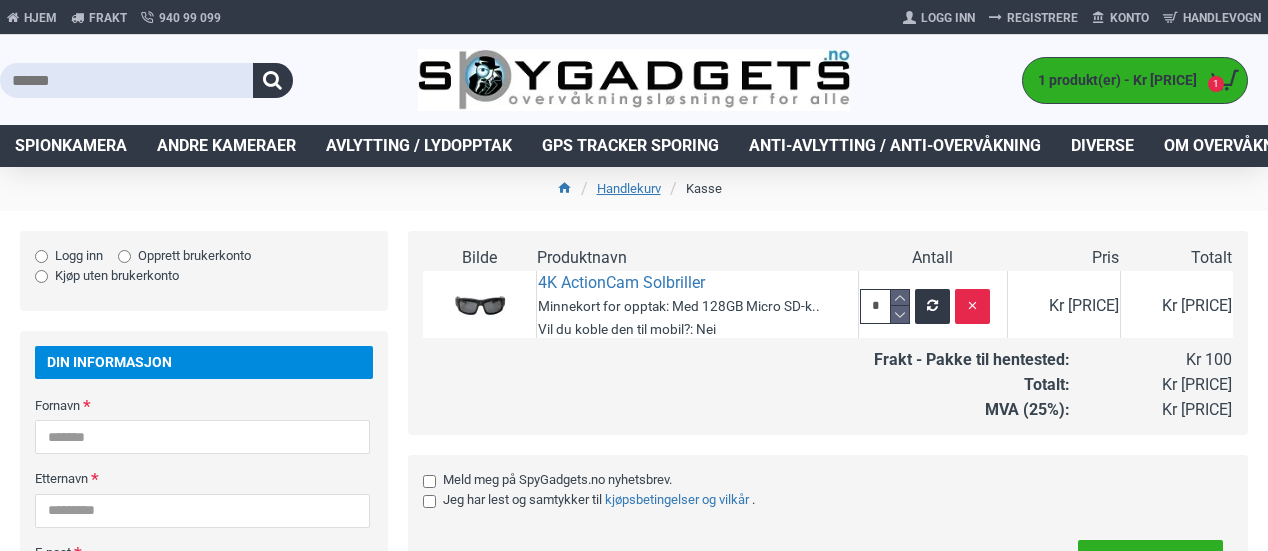 scroll, scrollTop: 0, scrollLeft: 0, axis: both 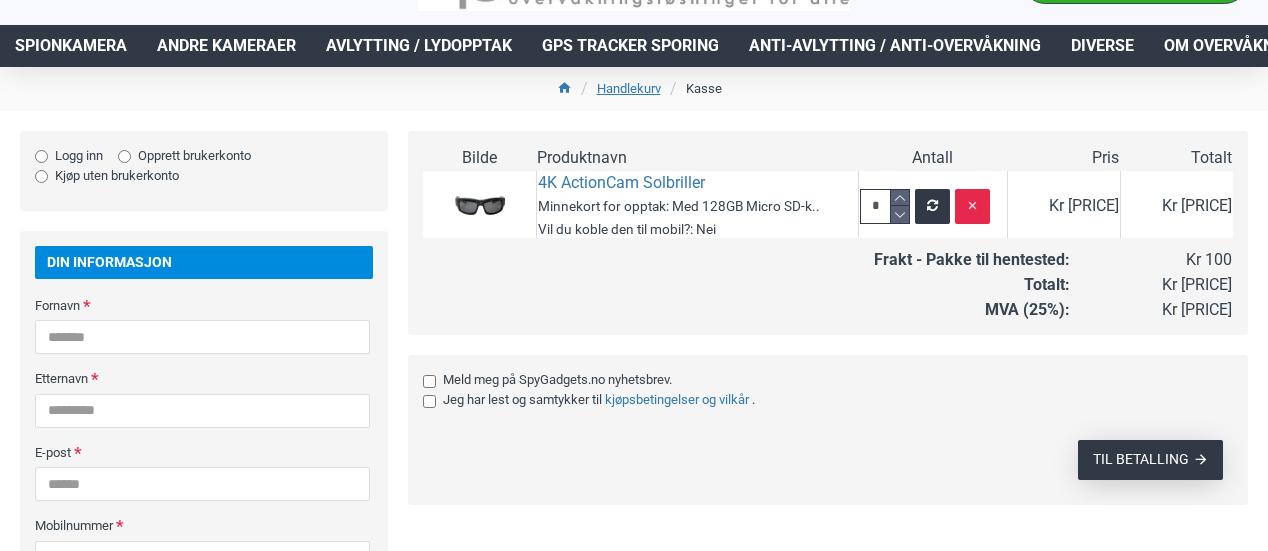 click on "TIL BETALLING" at bounding box center [1150, 460] 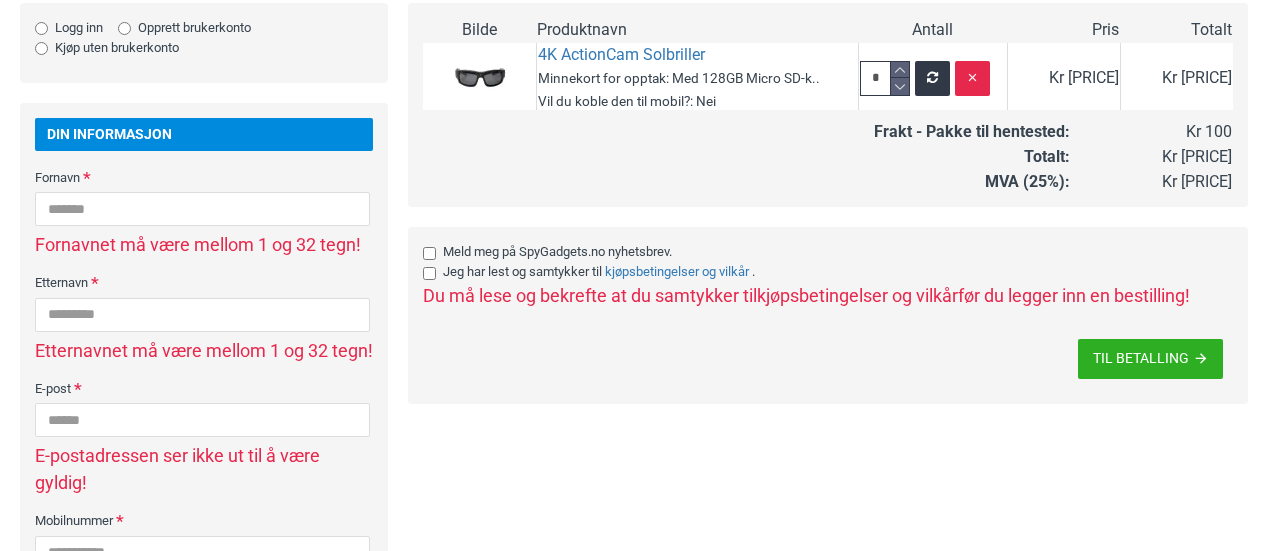 scroll, scrollTop: 197, scrollLeft: 0, axis: vertical 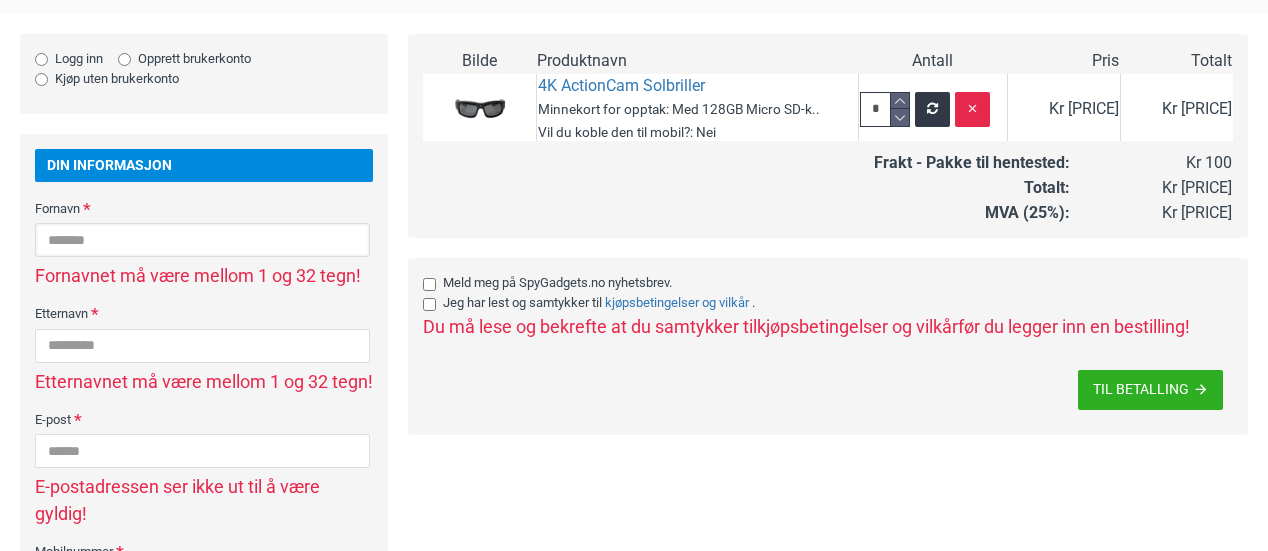 click on "Fornavn" at bounding box center (202, 240) 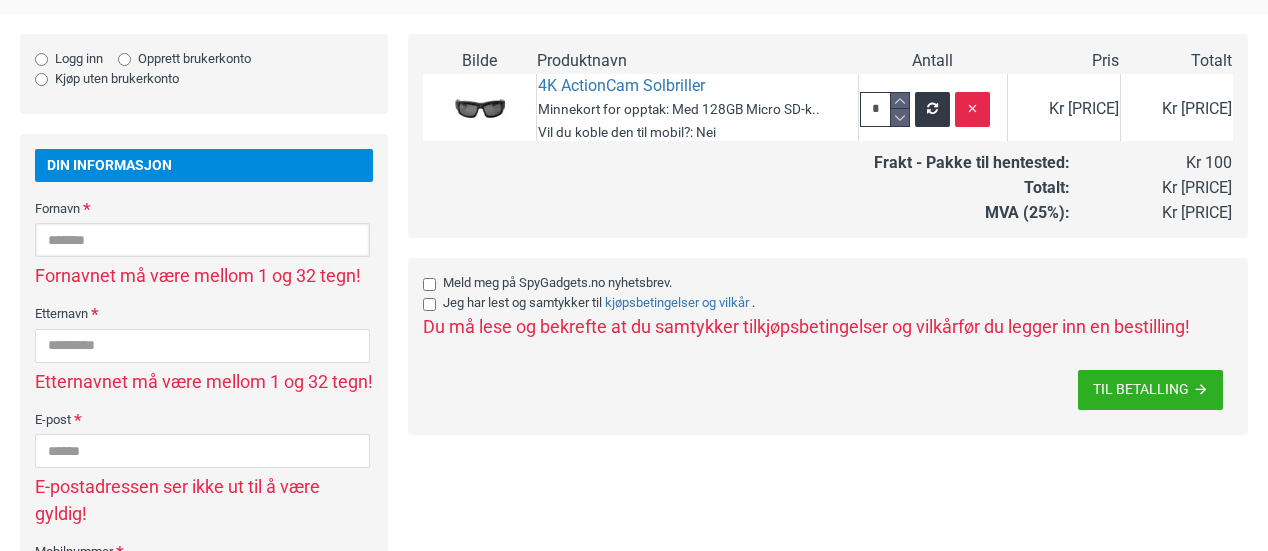 type on "******" 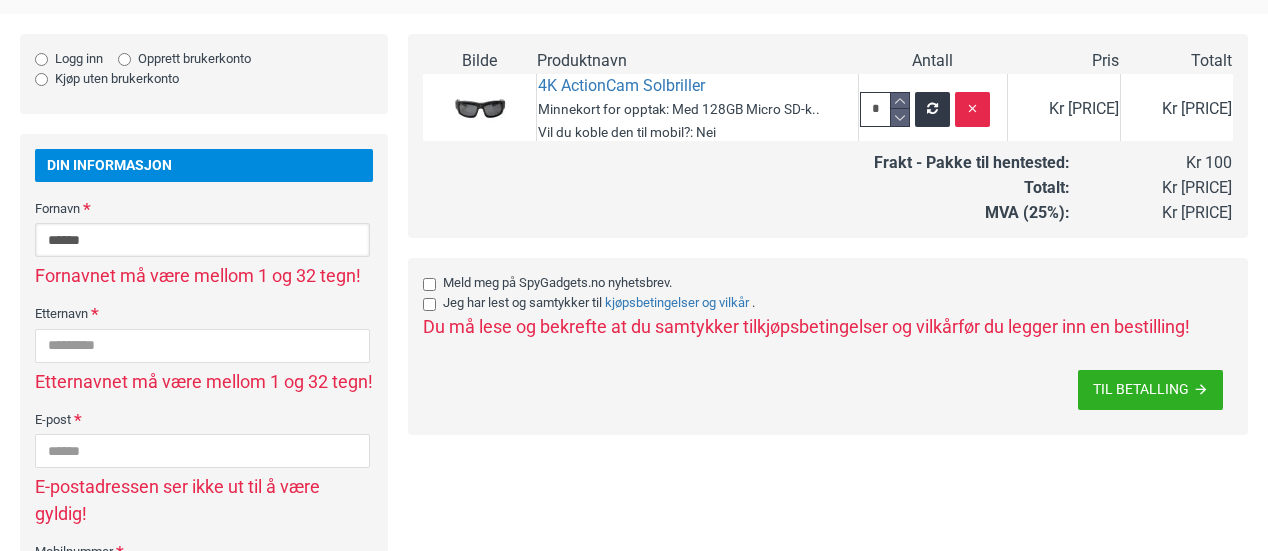 type on "*******" 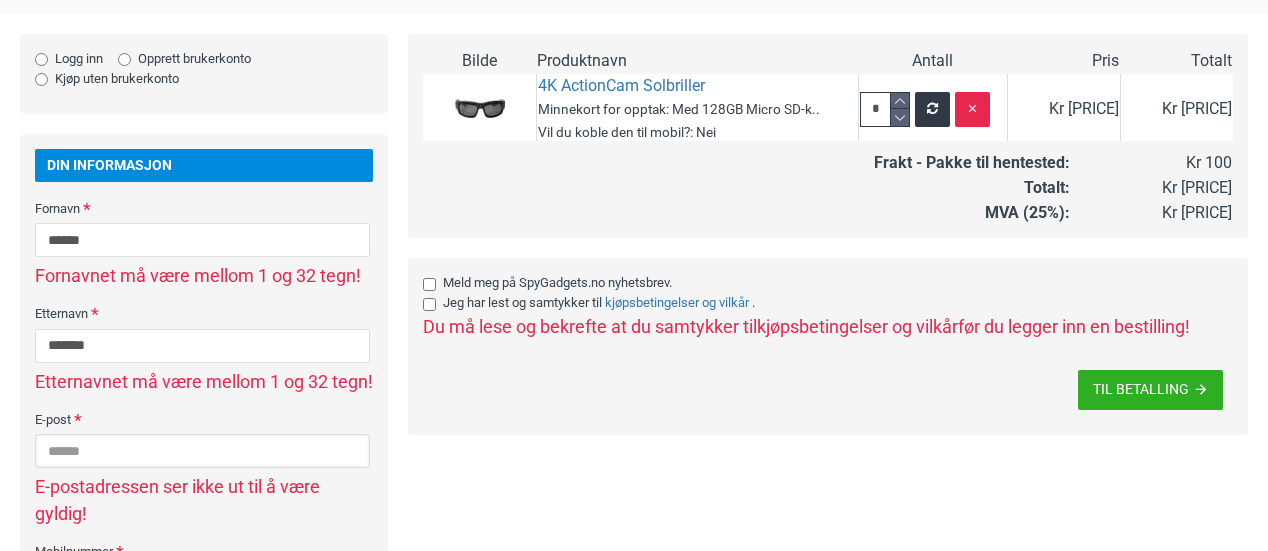 type on "**********" 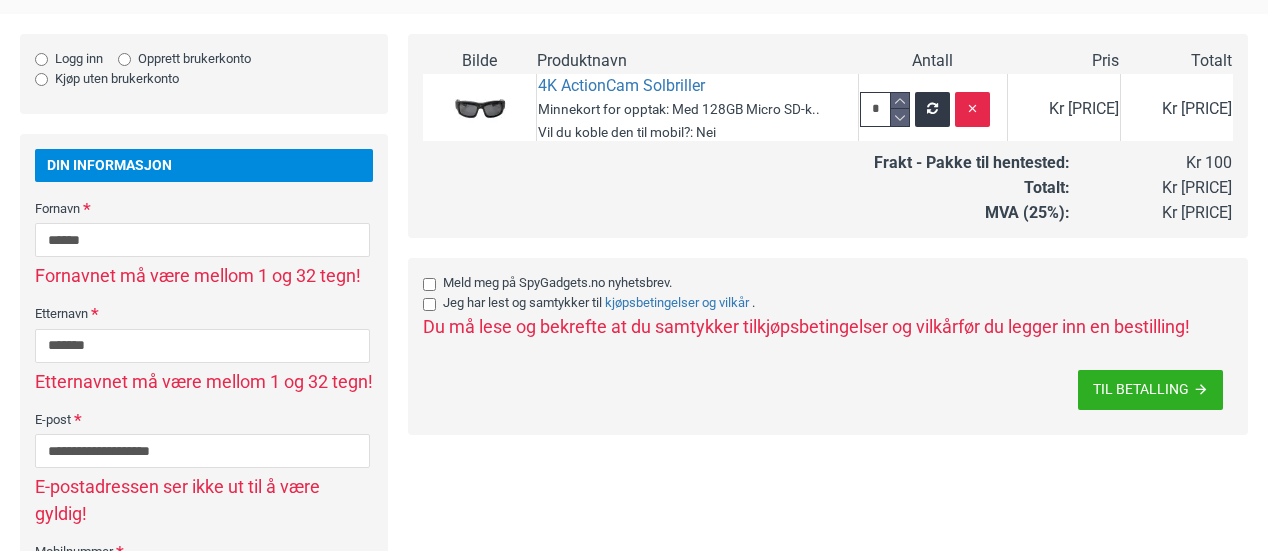 type on "**********" 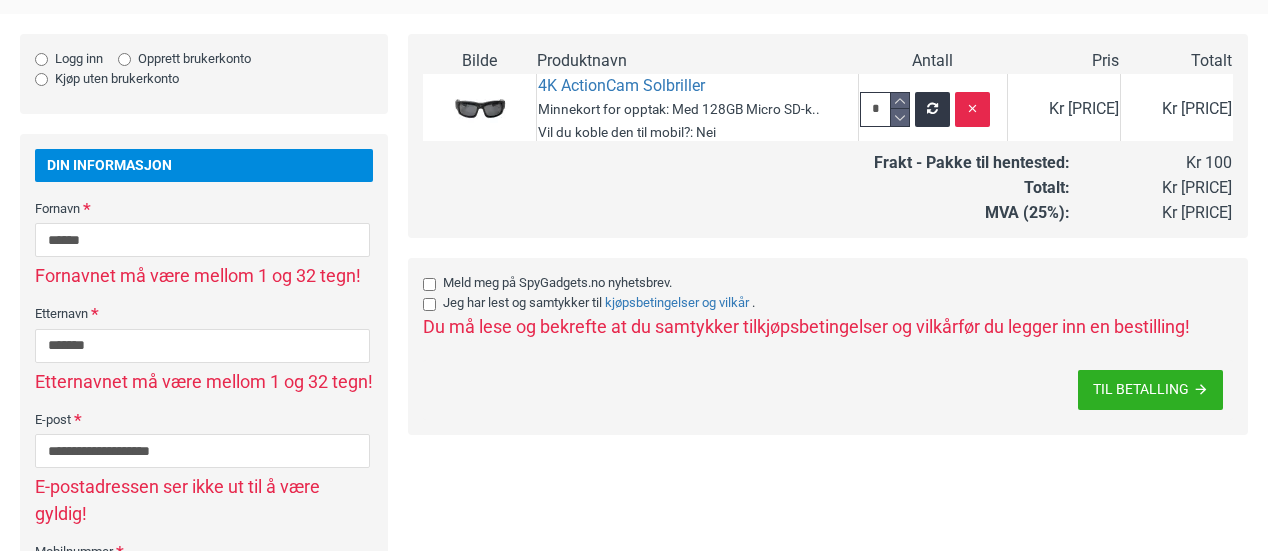 type on "*****" 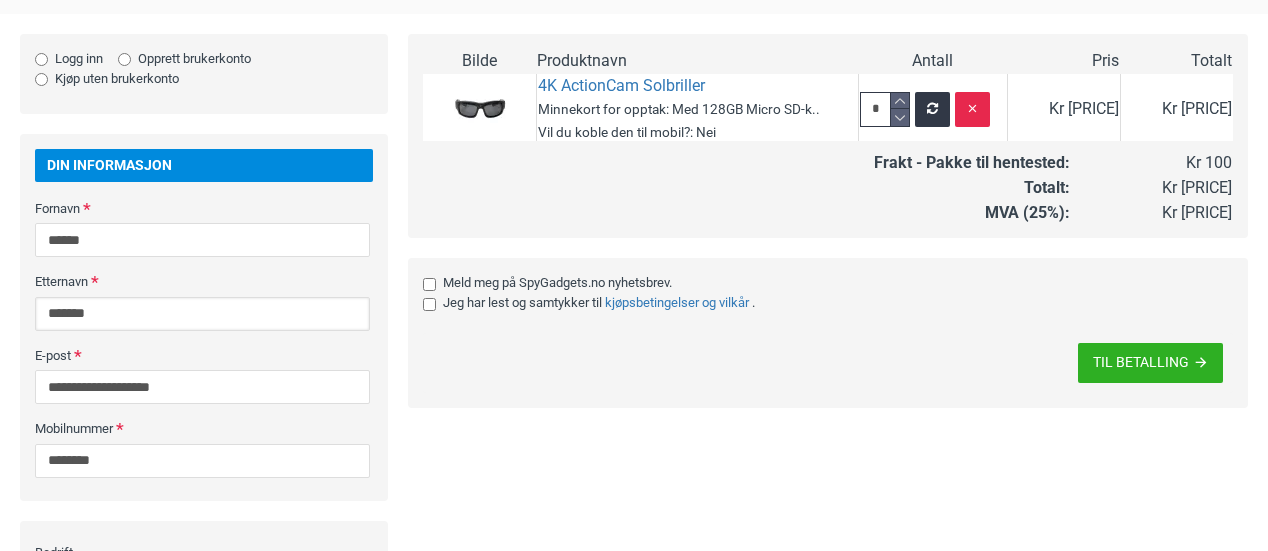 drag, startPoint x: 63, startPoint y: 313, endPoint x: 88, endPoint y: 313, distance: 25 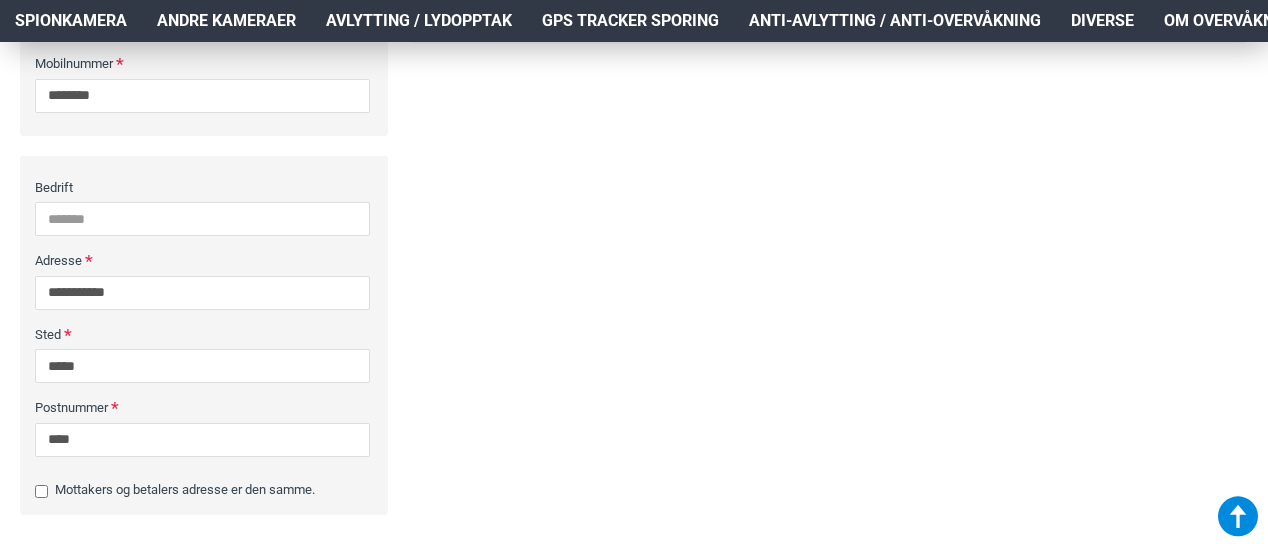 scroll, scrollTop: 565, scrollLeft: 0, axis: vertical 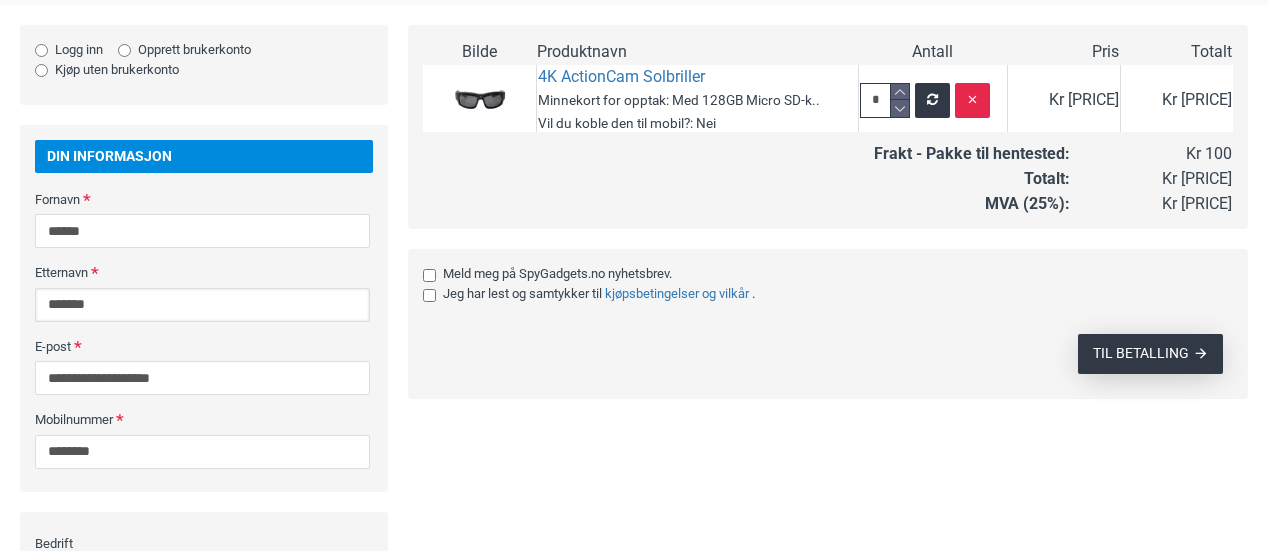 type on "*******" 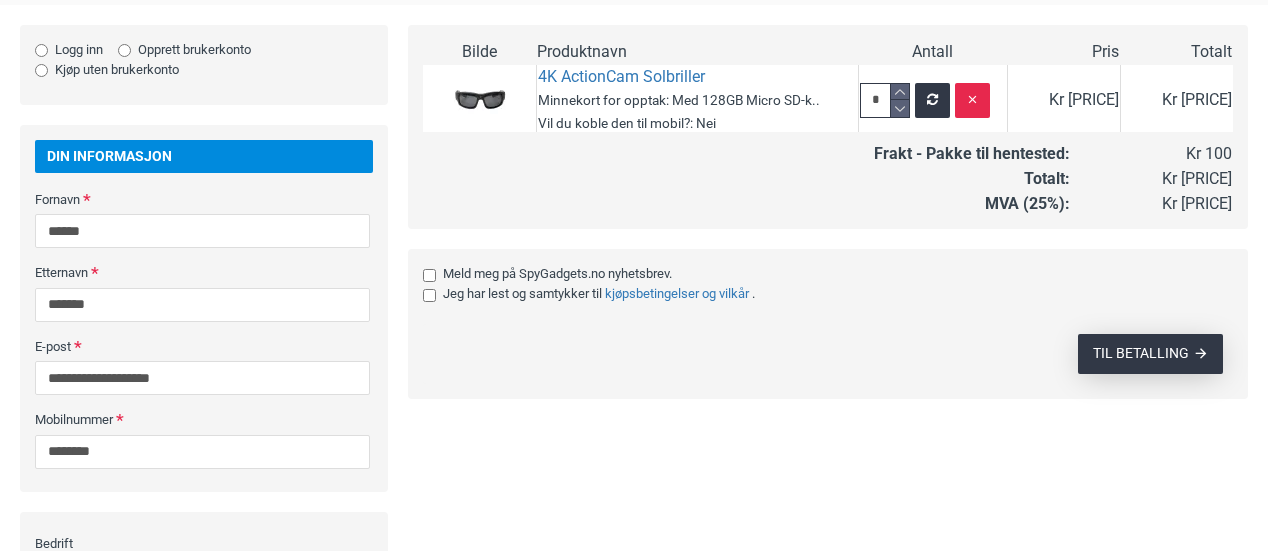 click on "TIL BETALLING" at bounding box center [1150, 354] 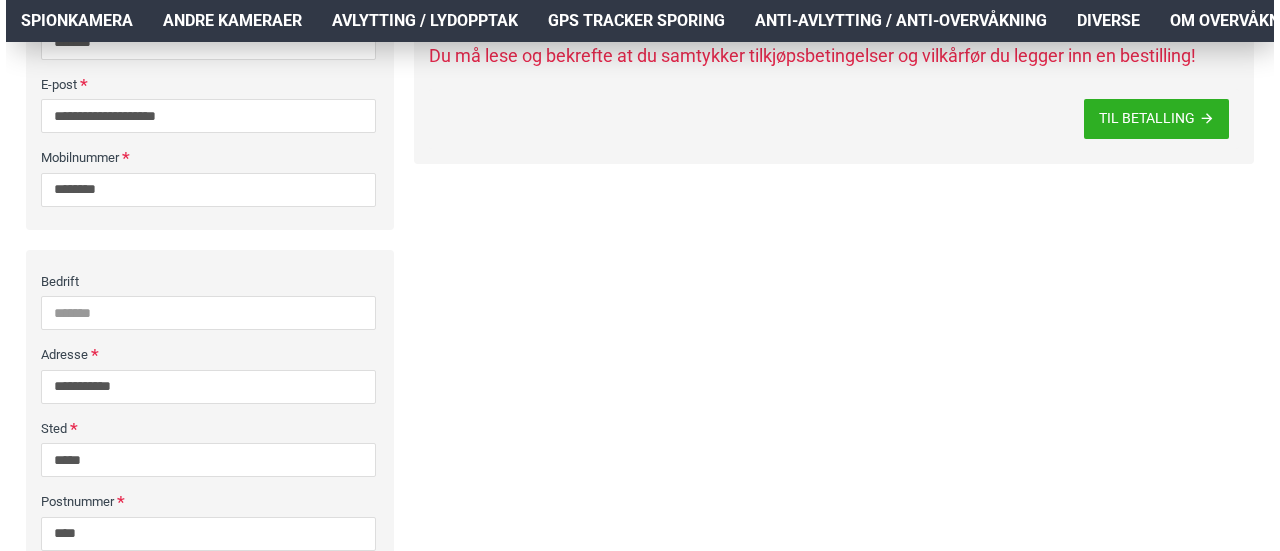 scroll, scrollTop: 265, scrollLeft: 0, axis: vertical 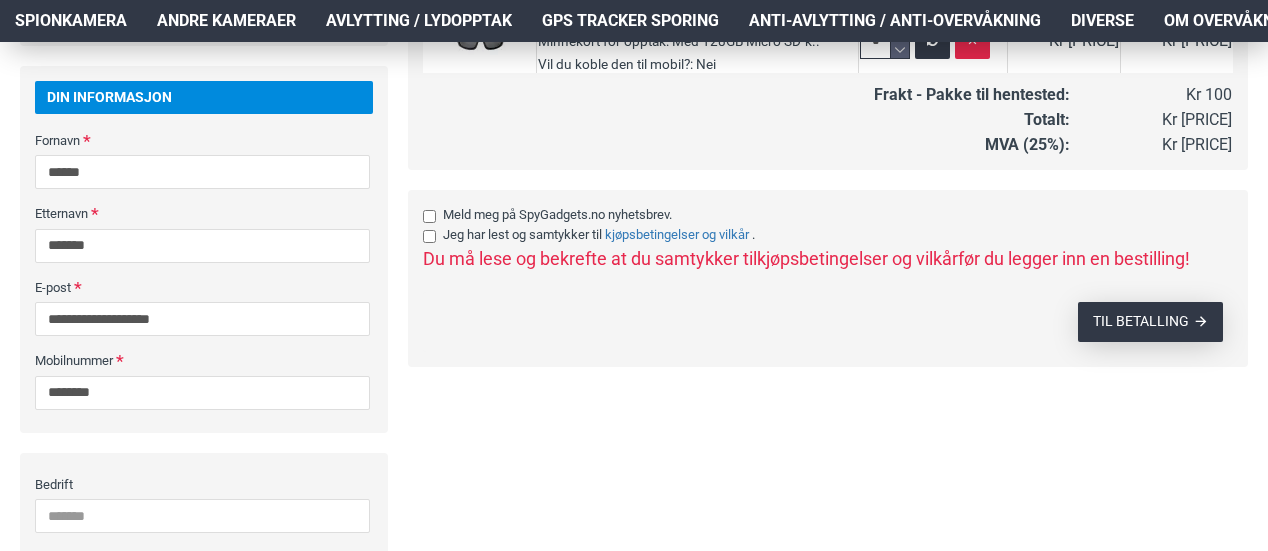 click on "TIL BETALLING" at bounding box center [1141, 321] 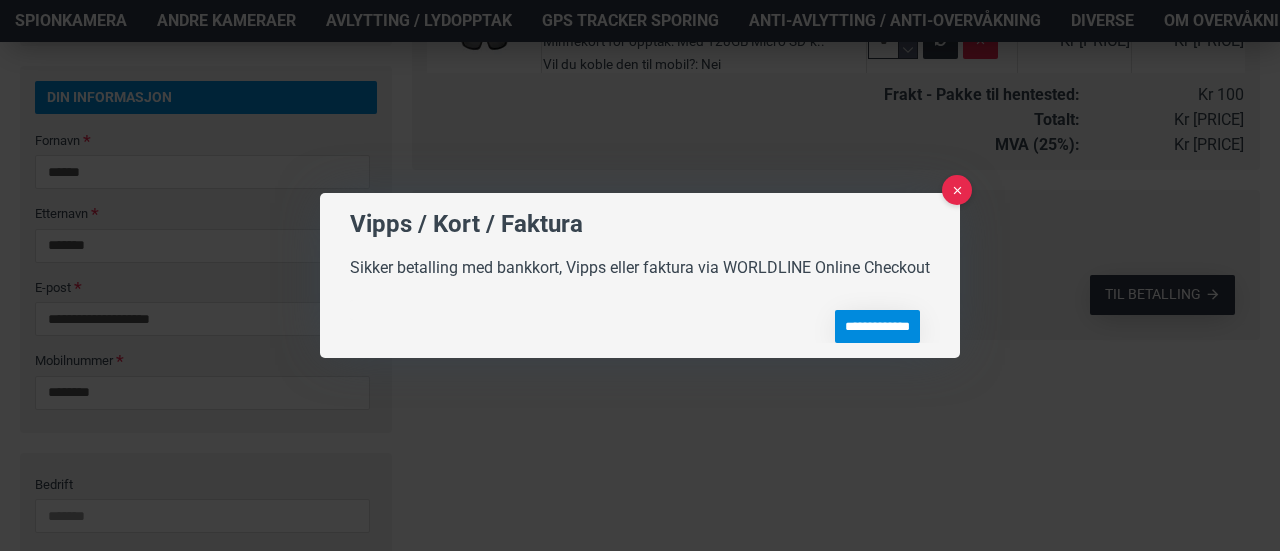 click on "**********" at bounding box center (877, 326) 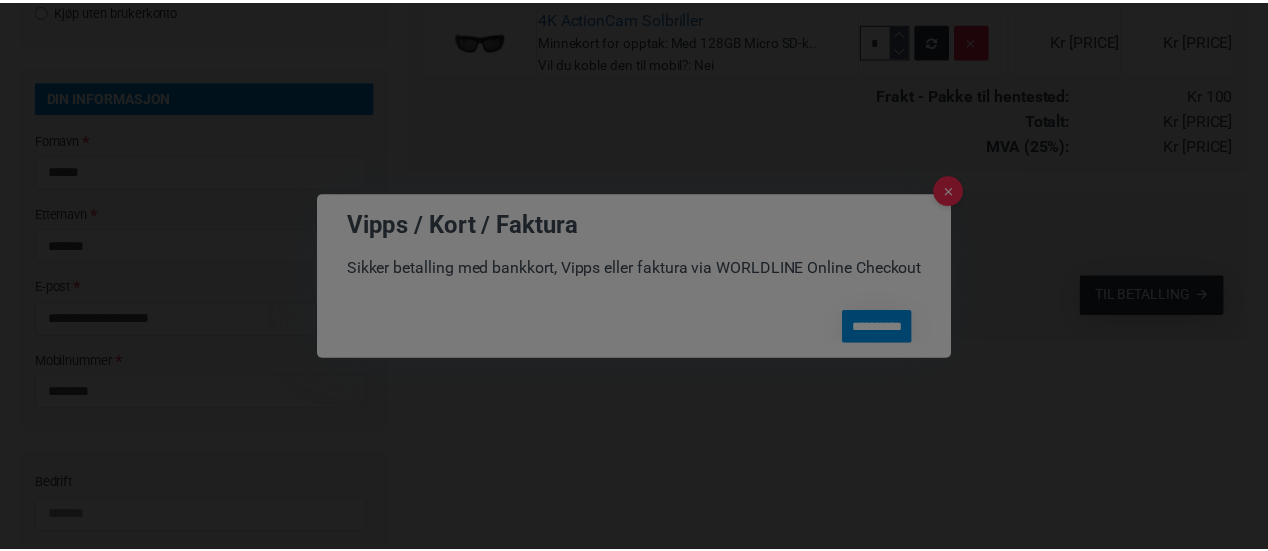 scroll, scrollTop: 0, scrollLeft: 0, axis: both 